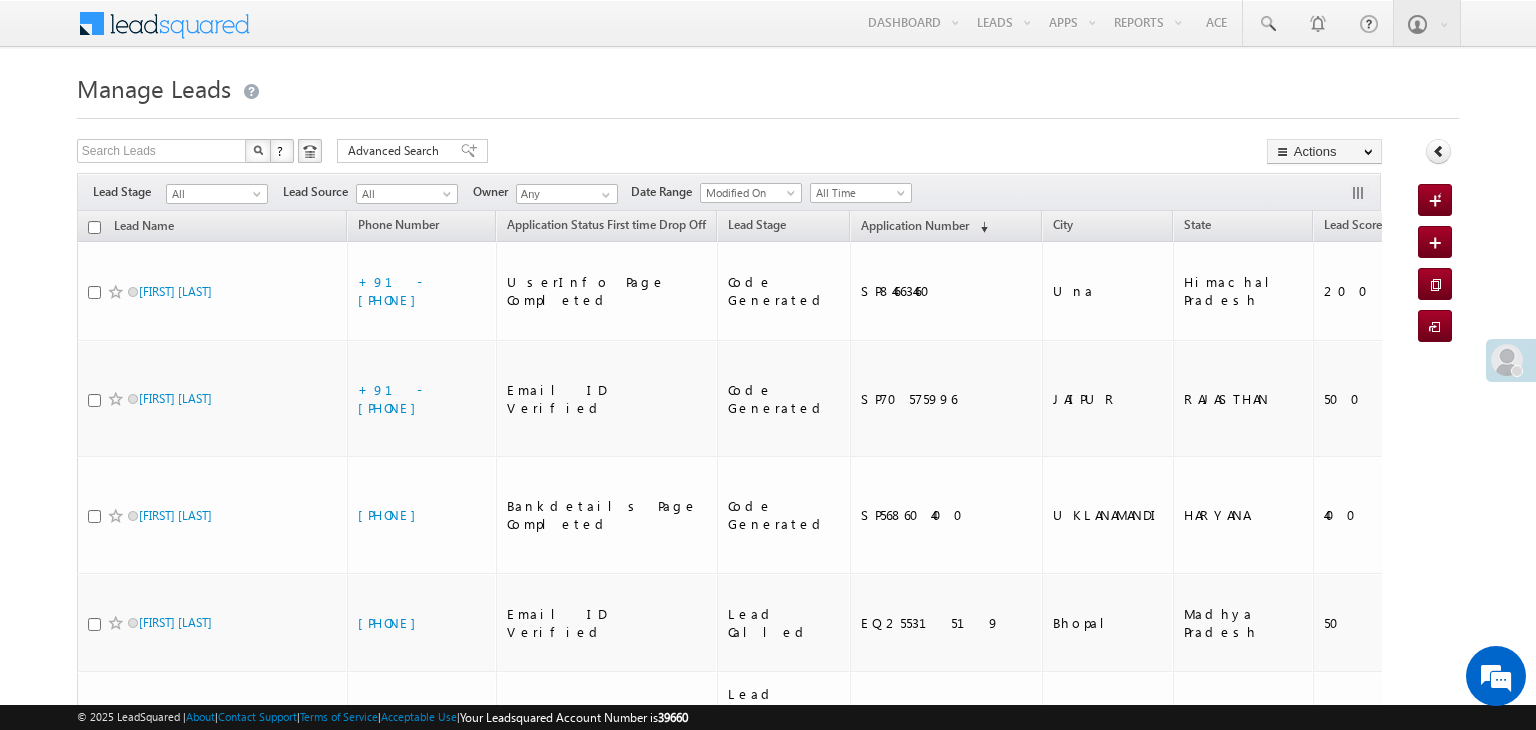 click on "Application Number" at bounding box center [915, 225] 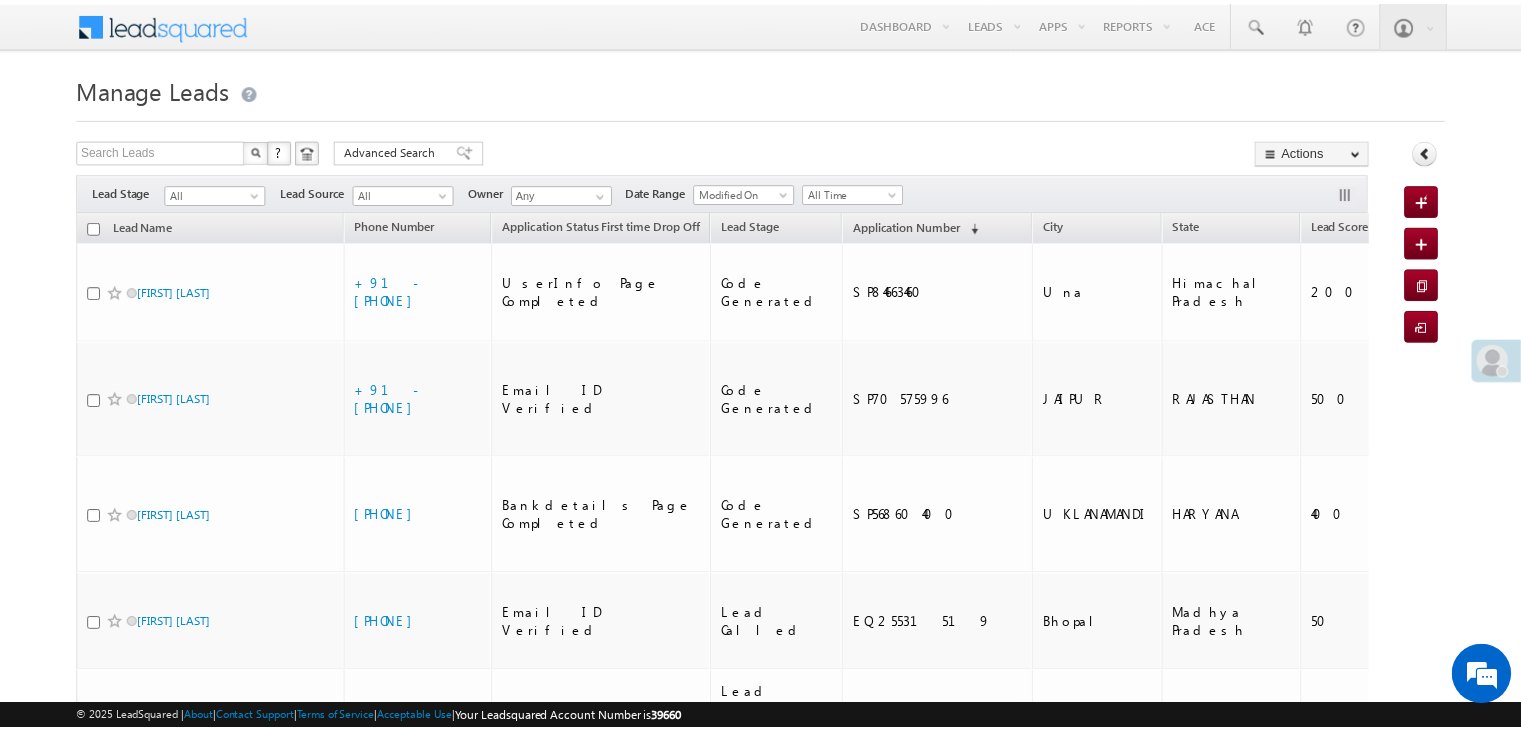 scroll, scrollTop: 0, scrollLeft: 0, axis: both 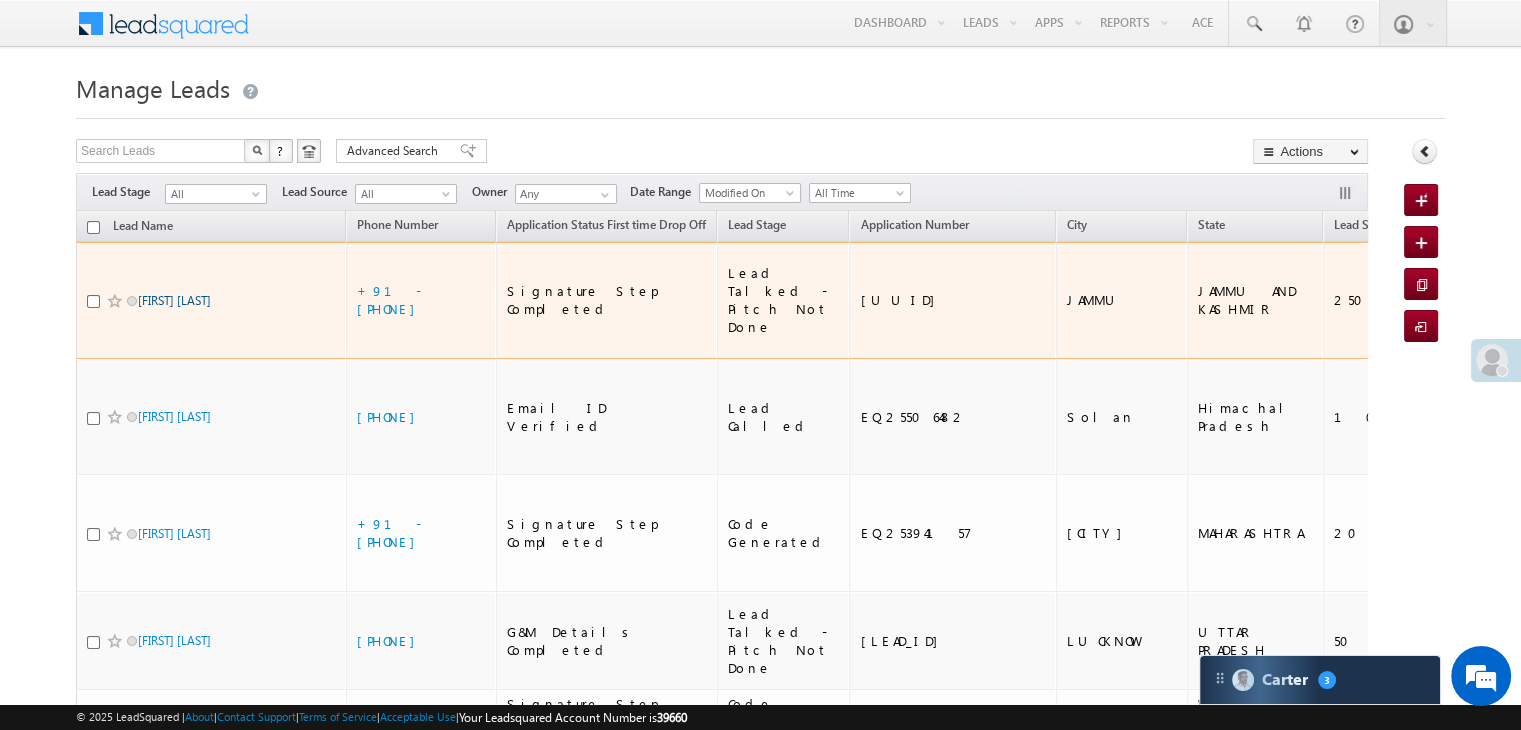 click on "[FIRST] [LAST]" at bounding box center [174, 300] 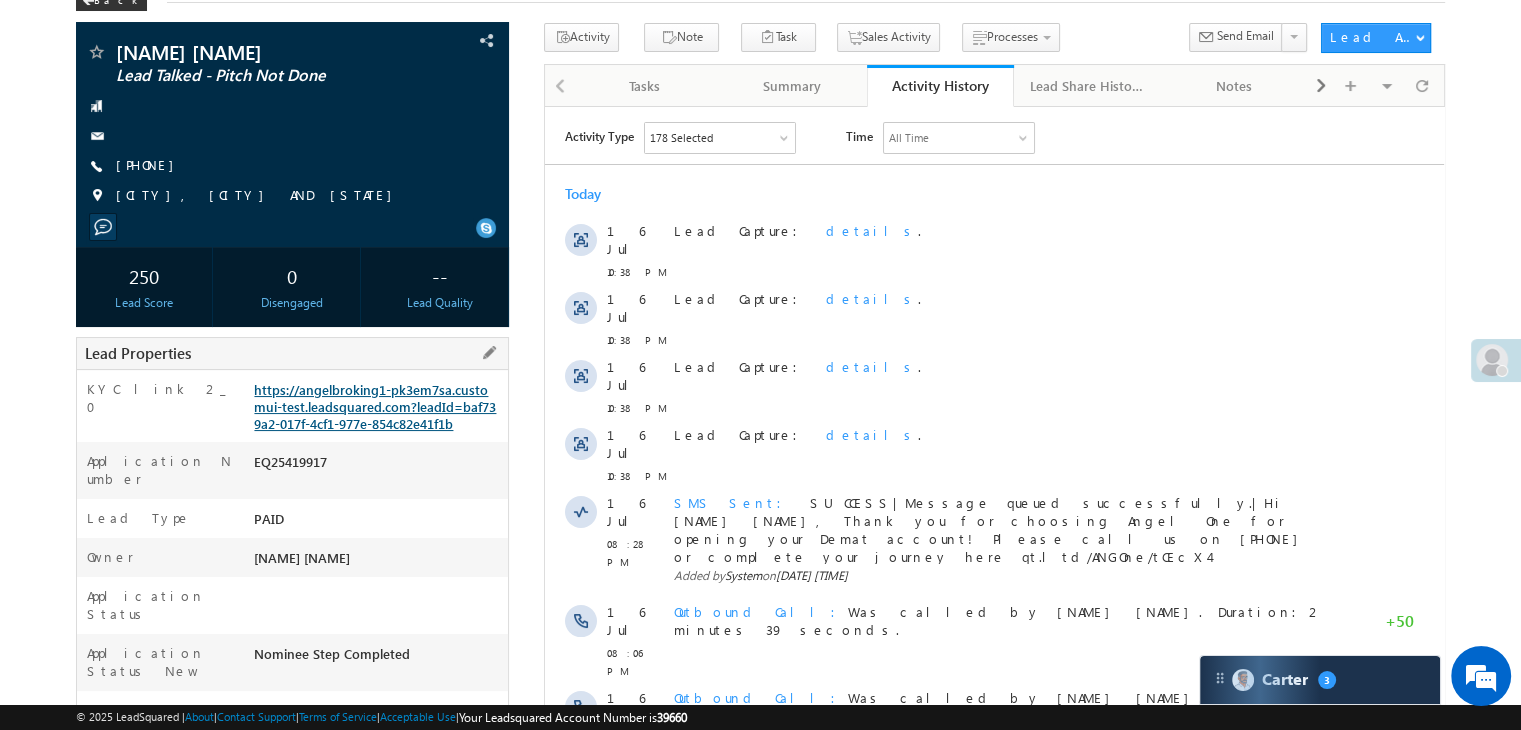 scroll, scrollTop: 100, scrollLeft: 0, axis: vertical 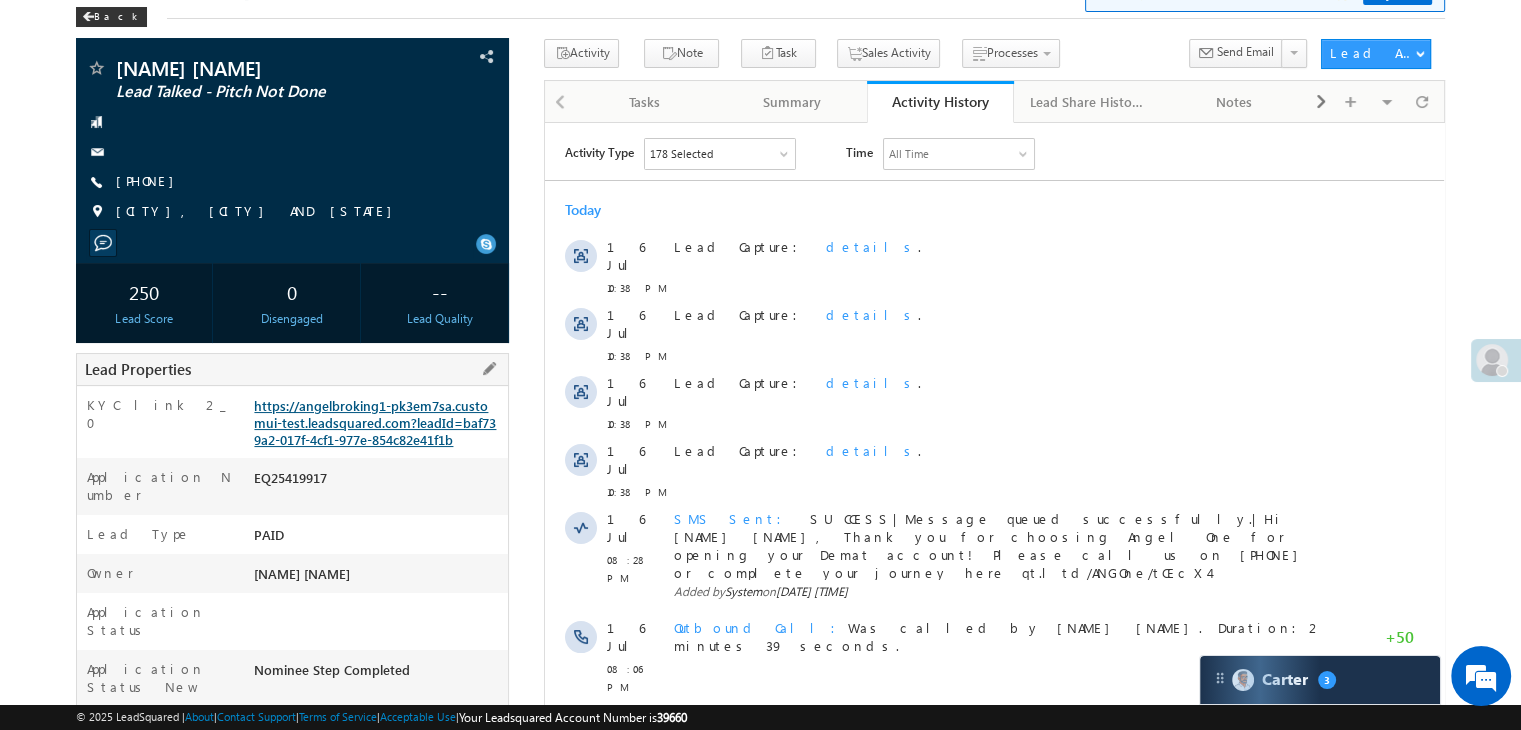 click on "https://angelbroking1-pk3em7sa.customui-test.leadsquared.com?leadId=[UUID]" at bounding box center [375, 422] 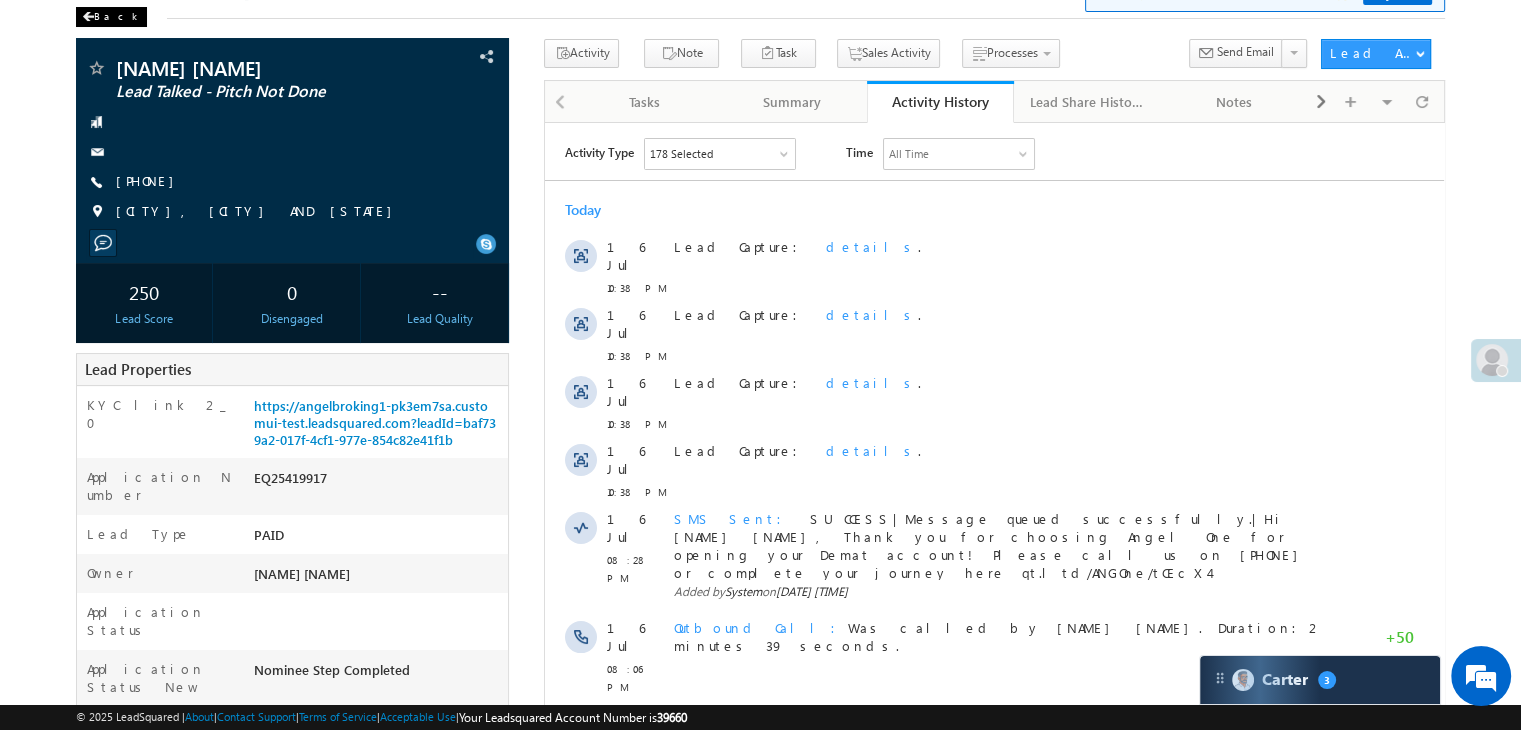 click at bounding box center (88, 17) 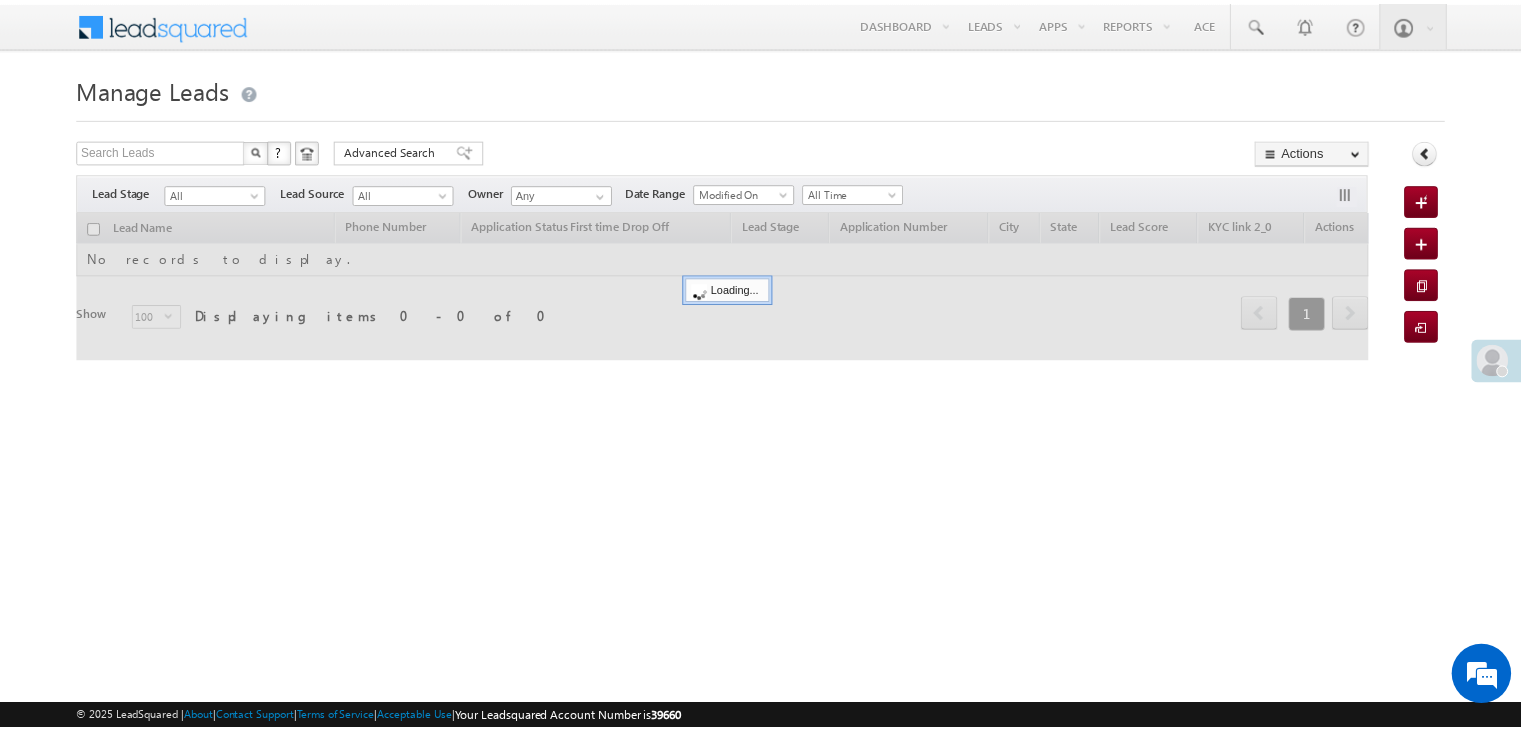 scroll, scrollTop: 0, scrollLeft: 0, axis: both 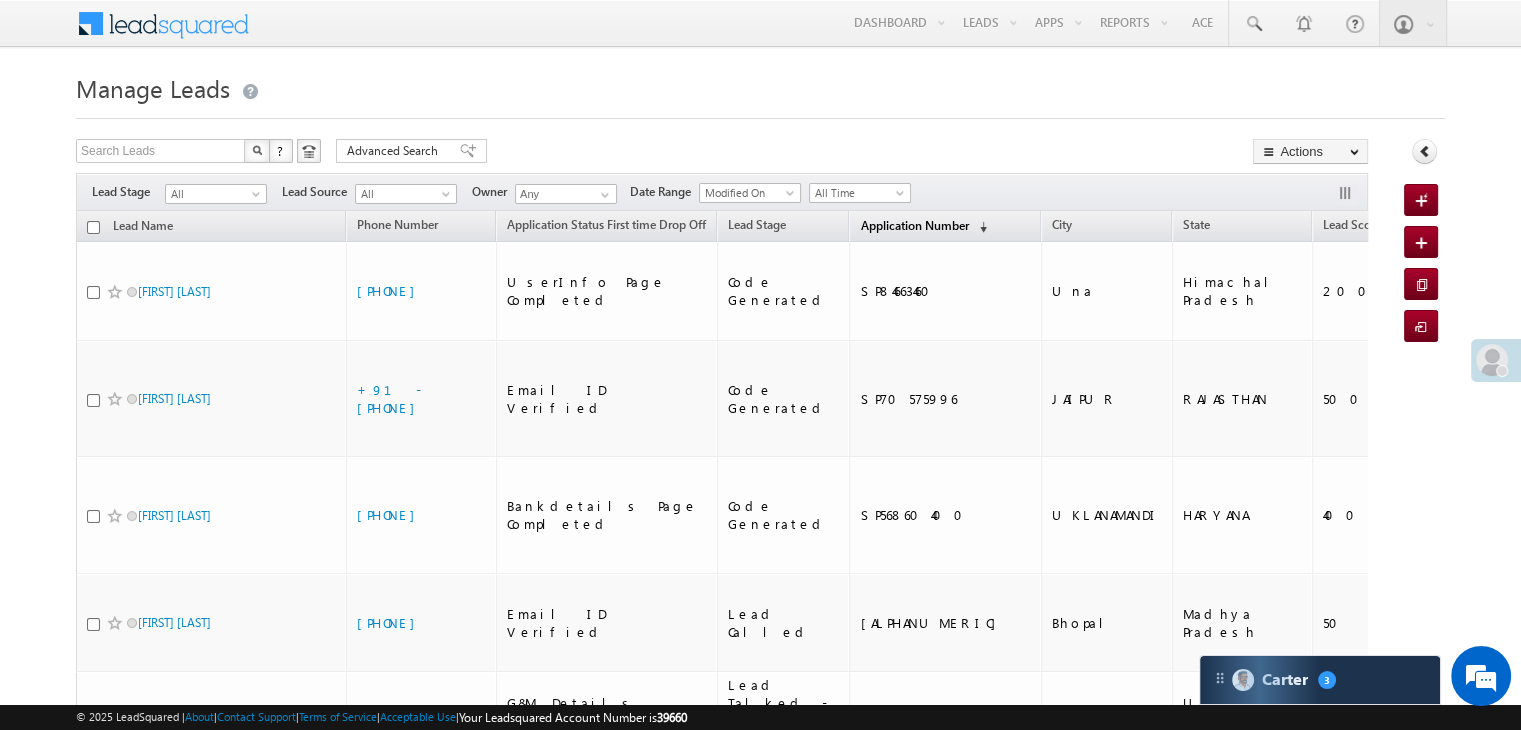 click on "Application Number" at bounding box center (914, 225) 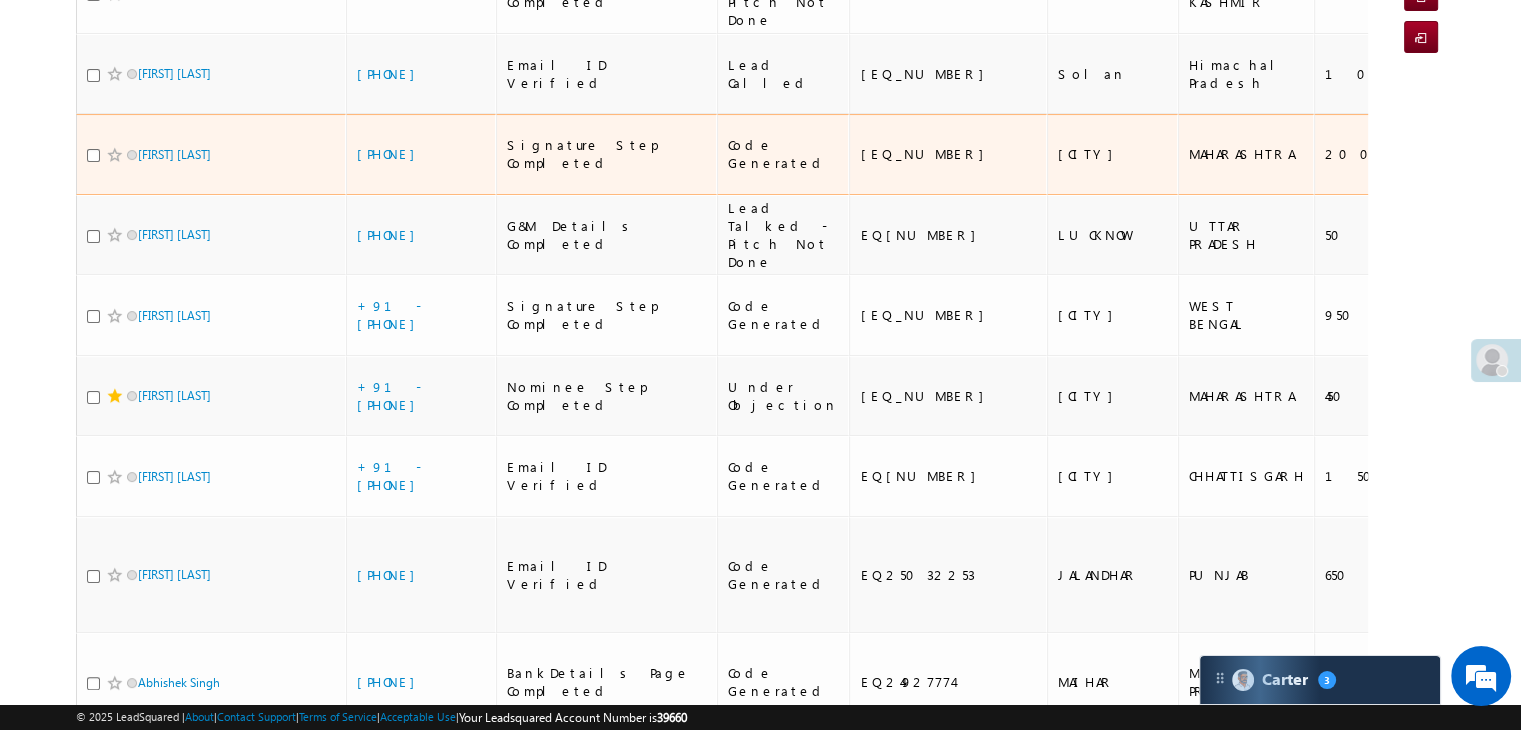 scroll, scrollTop: 300, scrollLeft: 0, axis: vertical 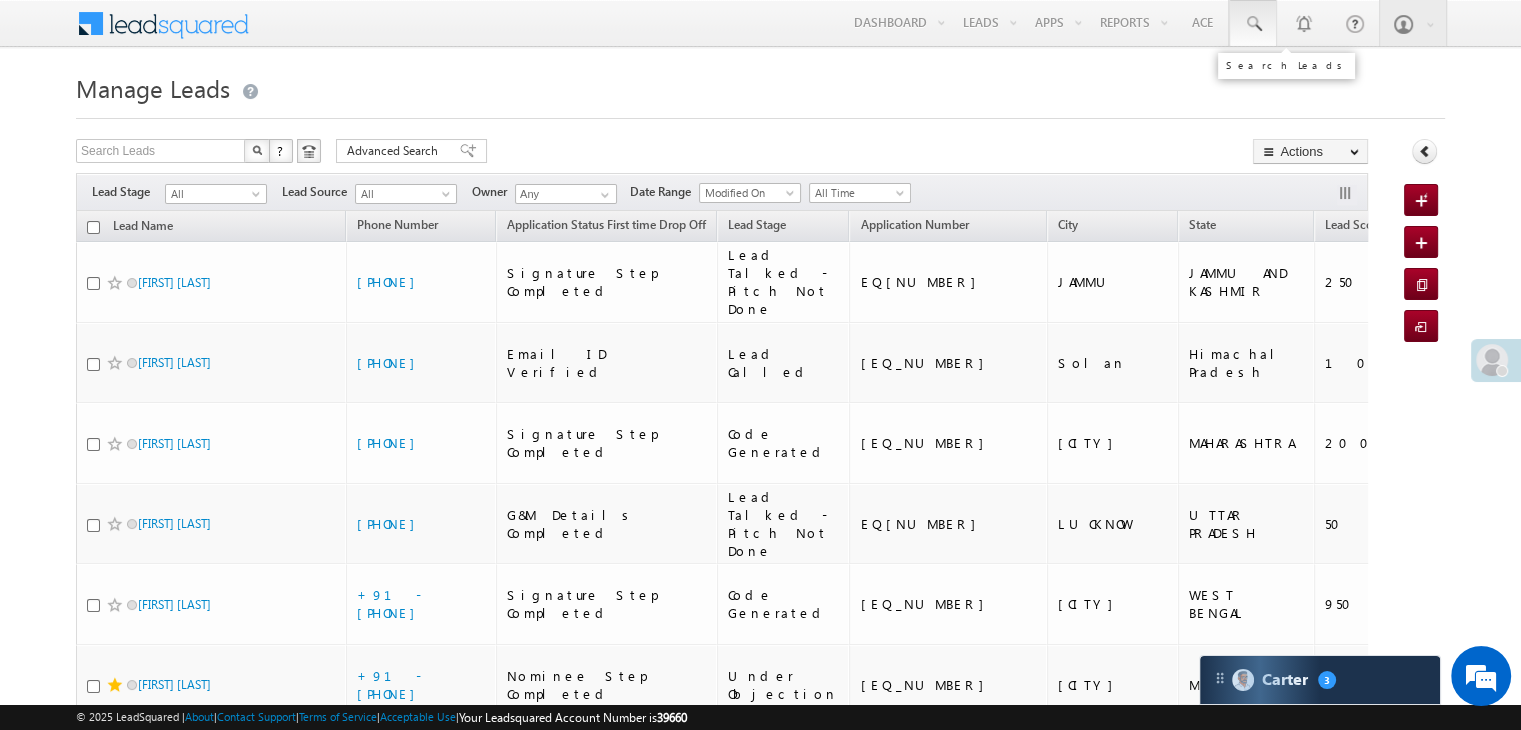click at bounding box center (1253, 24) 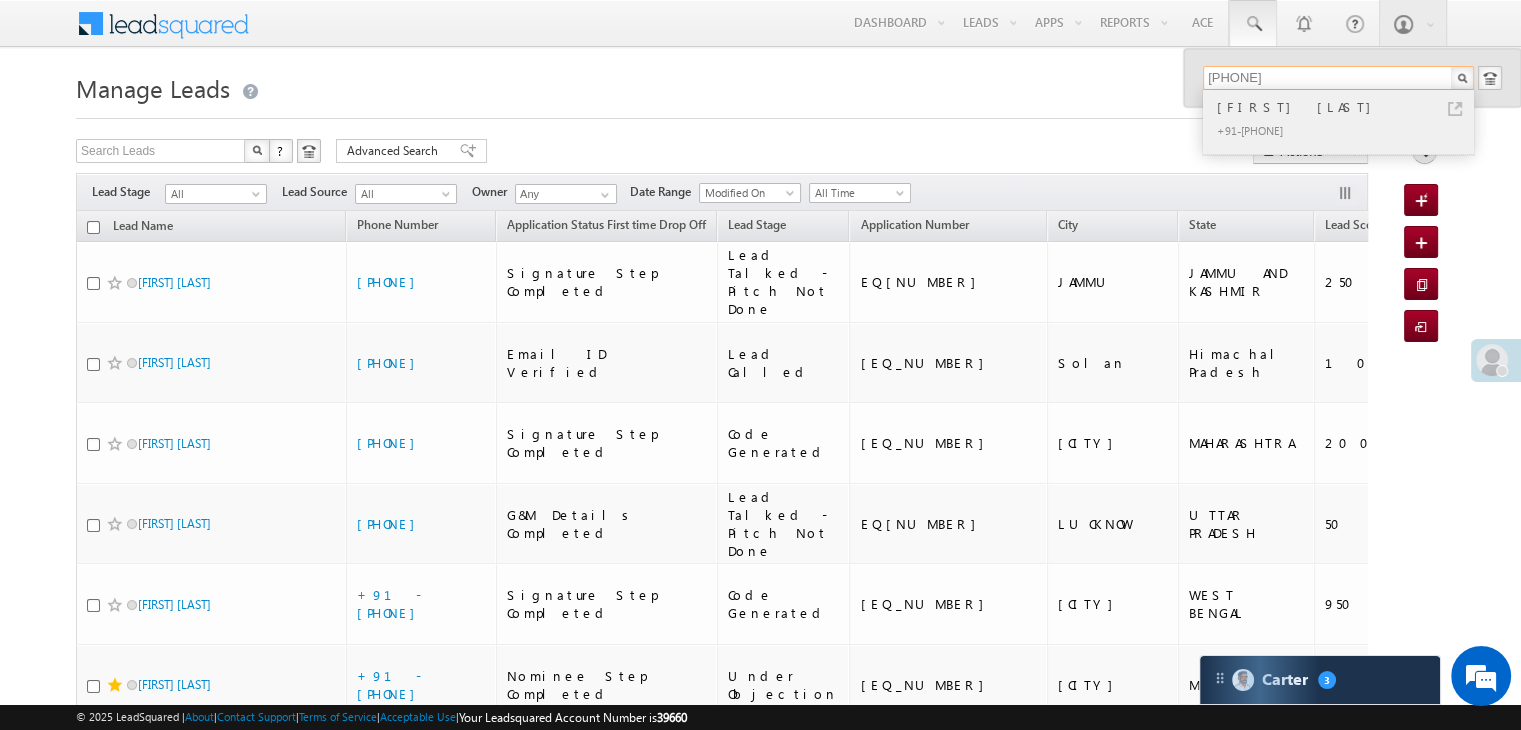 type on "8791826219" 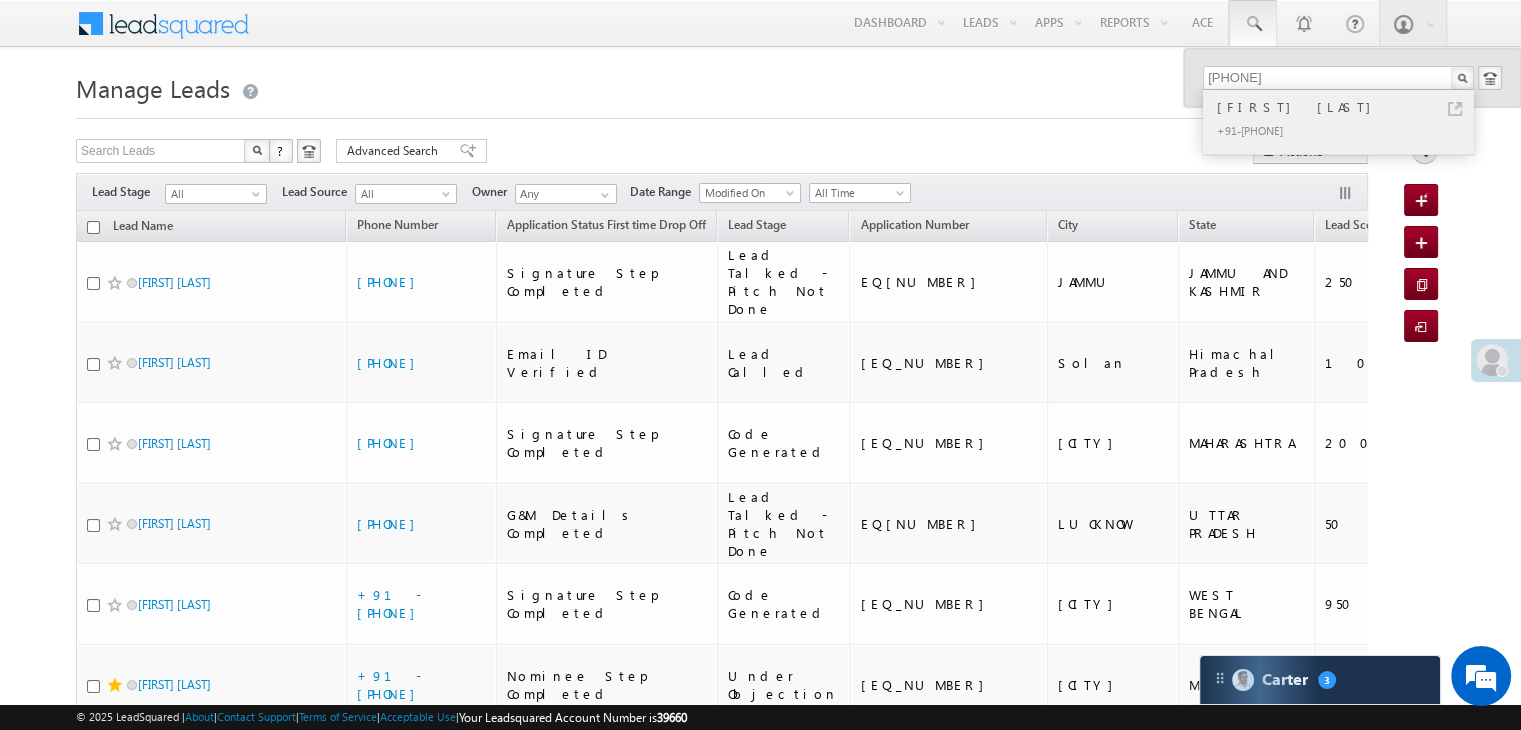 click on "[FIRST] [LAST]" at bounding box center [1347, 107] 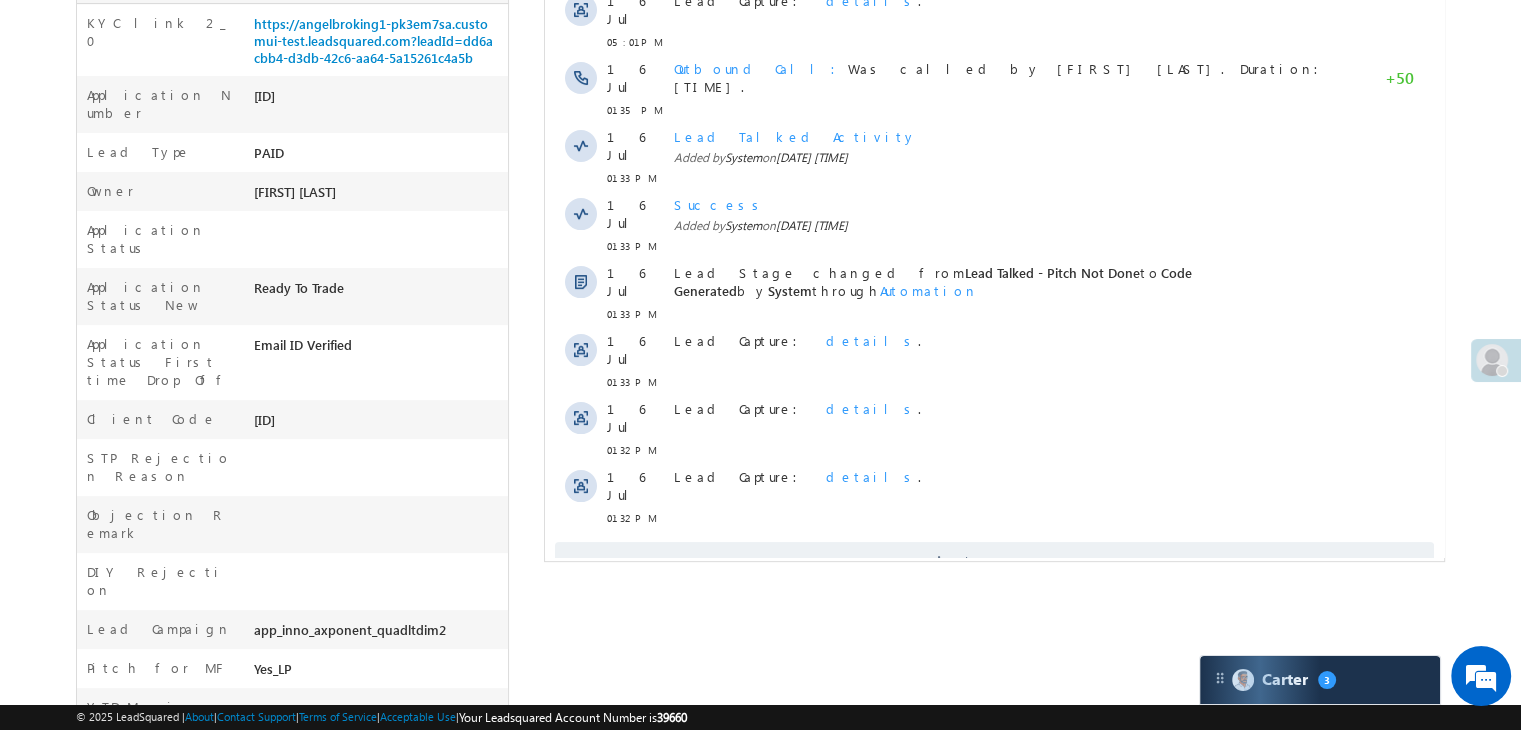 scroll, scrollTop: 500, scrollLeft: 0, axis: vertical 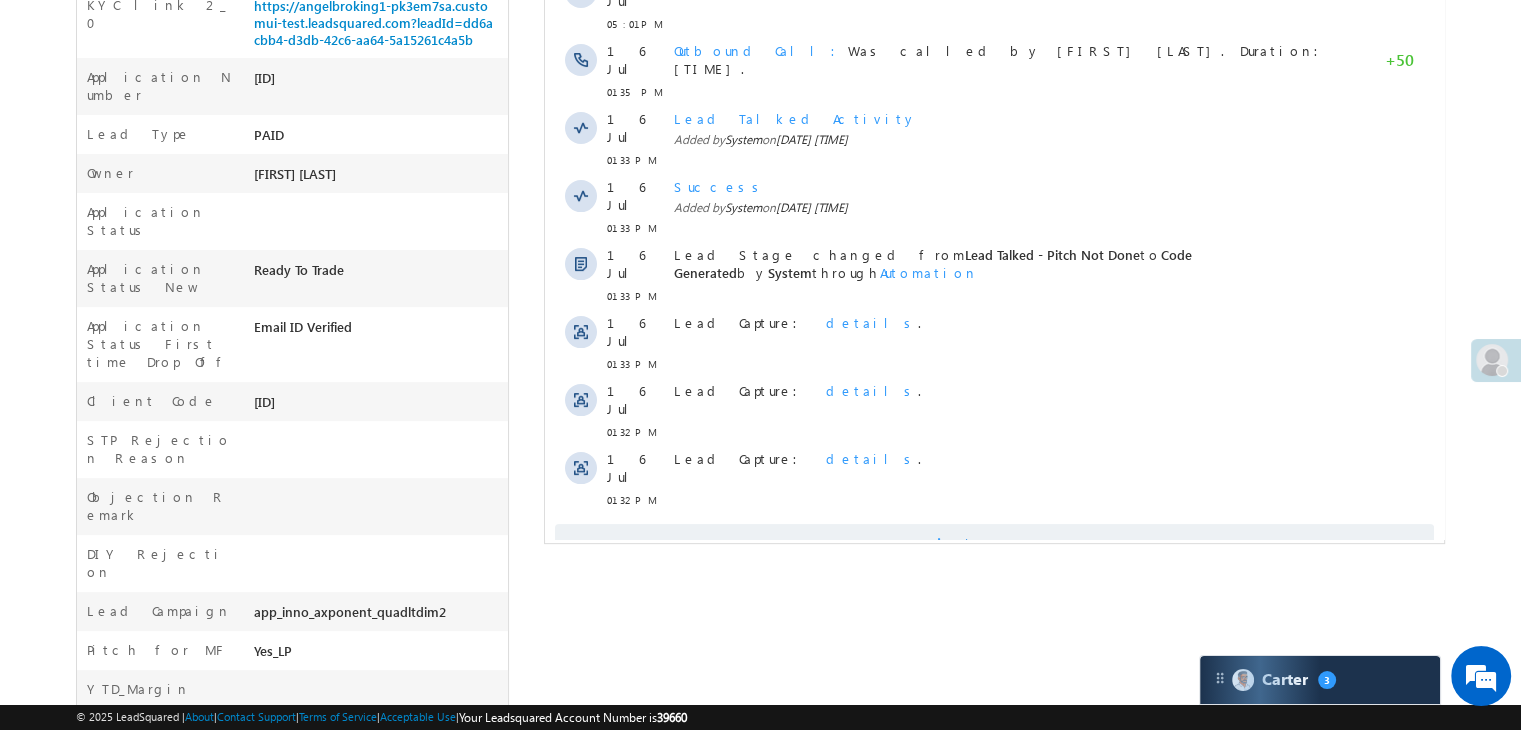 click on "Show More" at bounding box center [1004, 544] 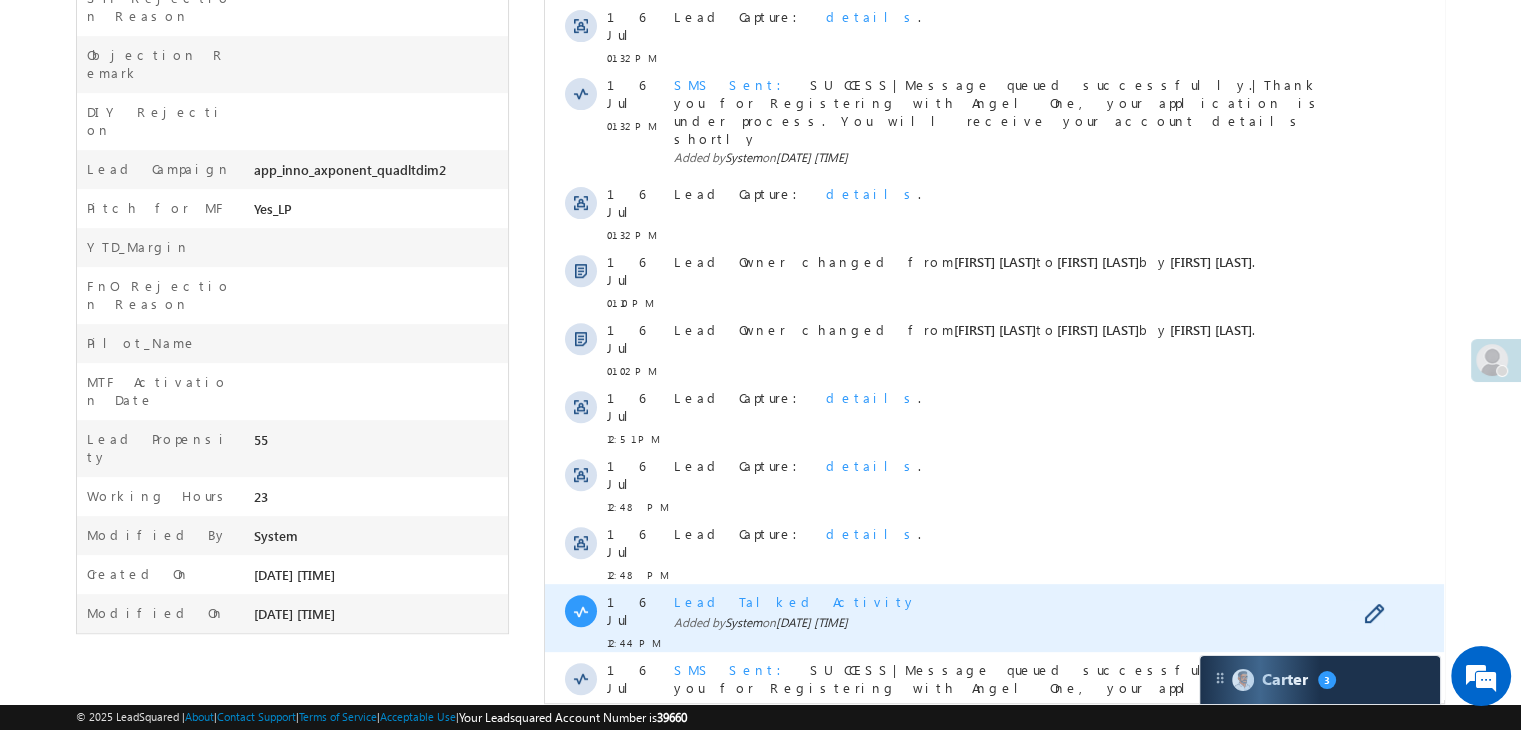 scroll, scrollTop: 965, scrollLeft: 0, axis: vertical 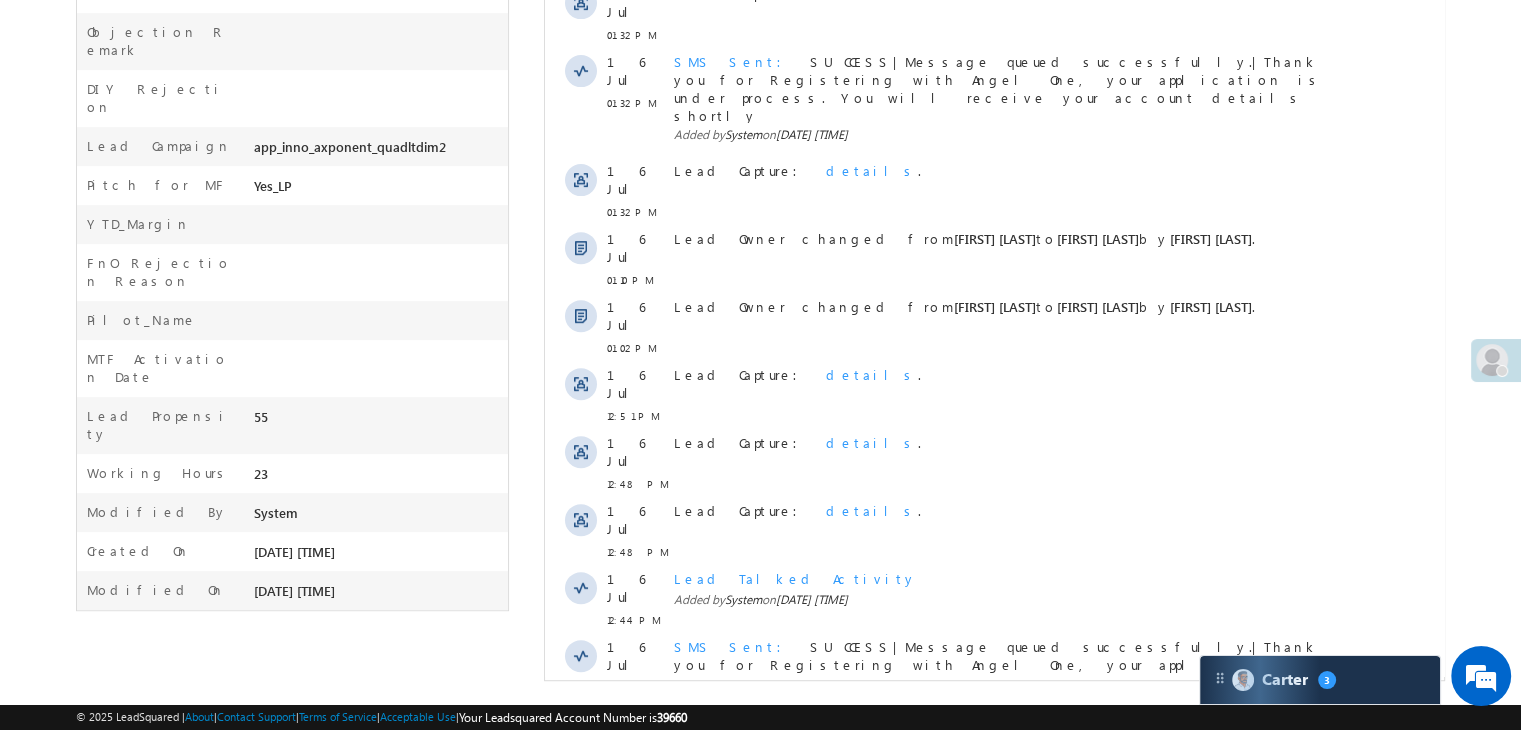 click on "Show More" at bounding box center [1004, 841] 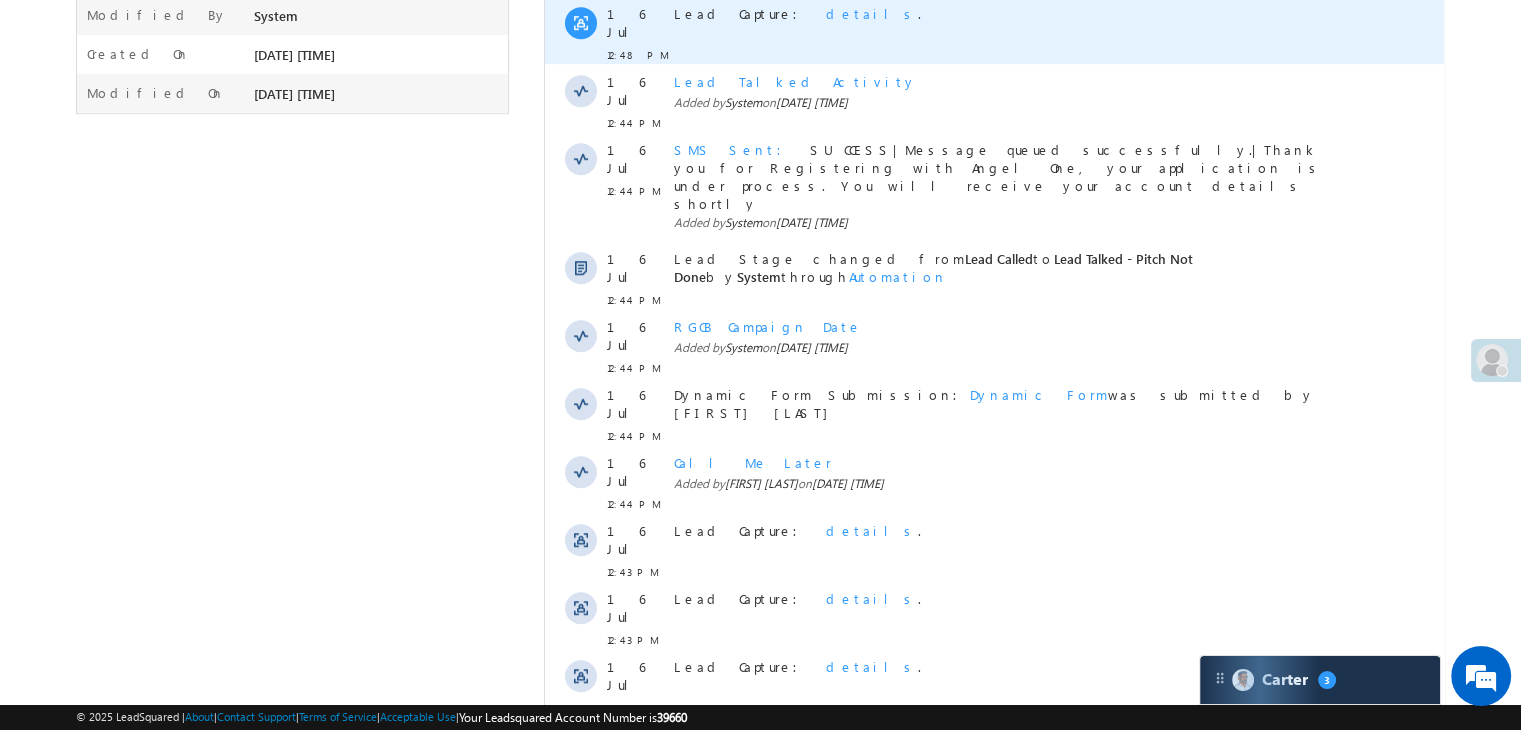 scroll, scrollTop: 1565, scrollLeft: 0, axis: vertical 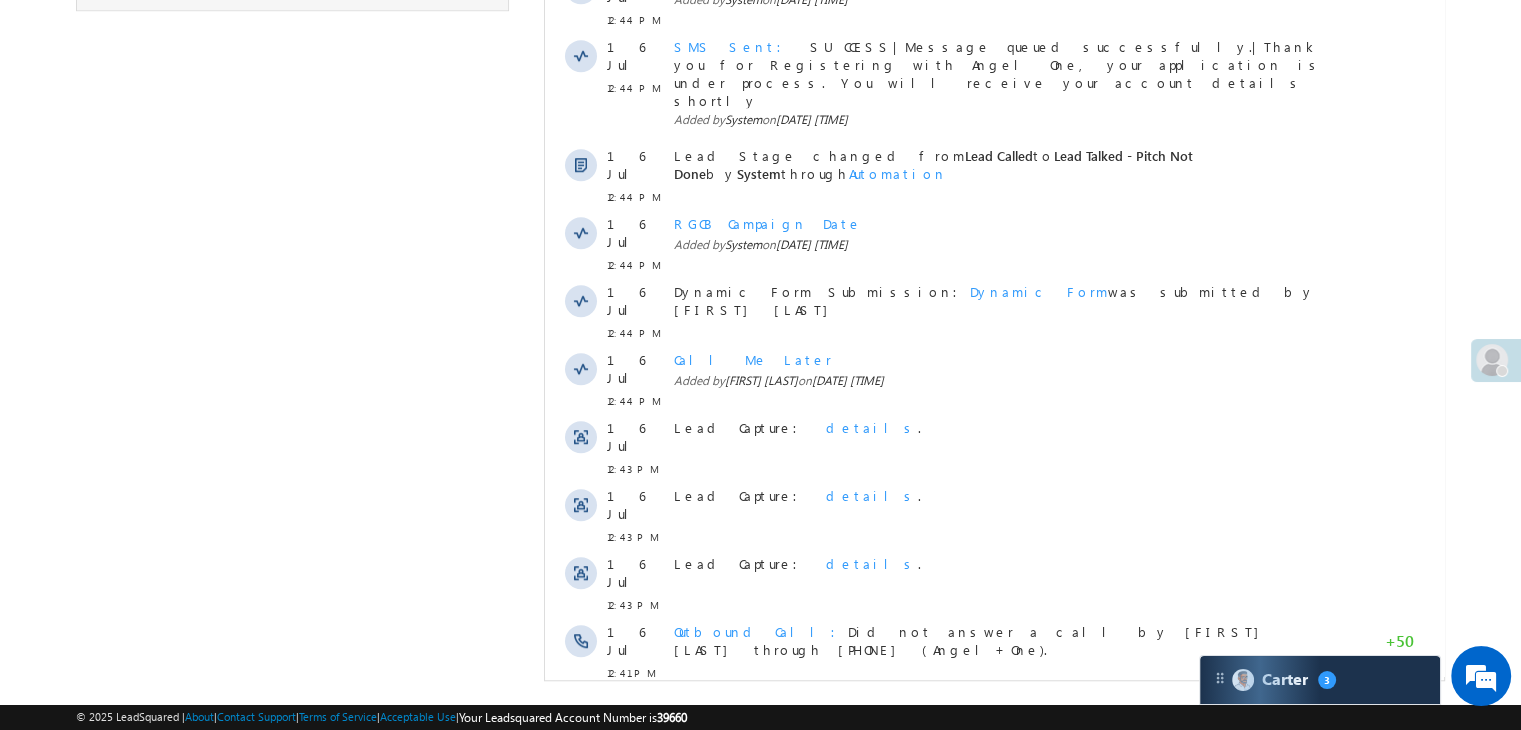 click on "Show More" at bounding box center [1004, 921] 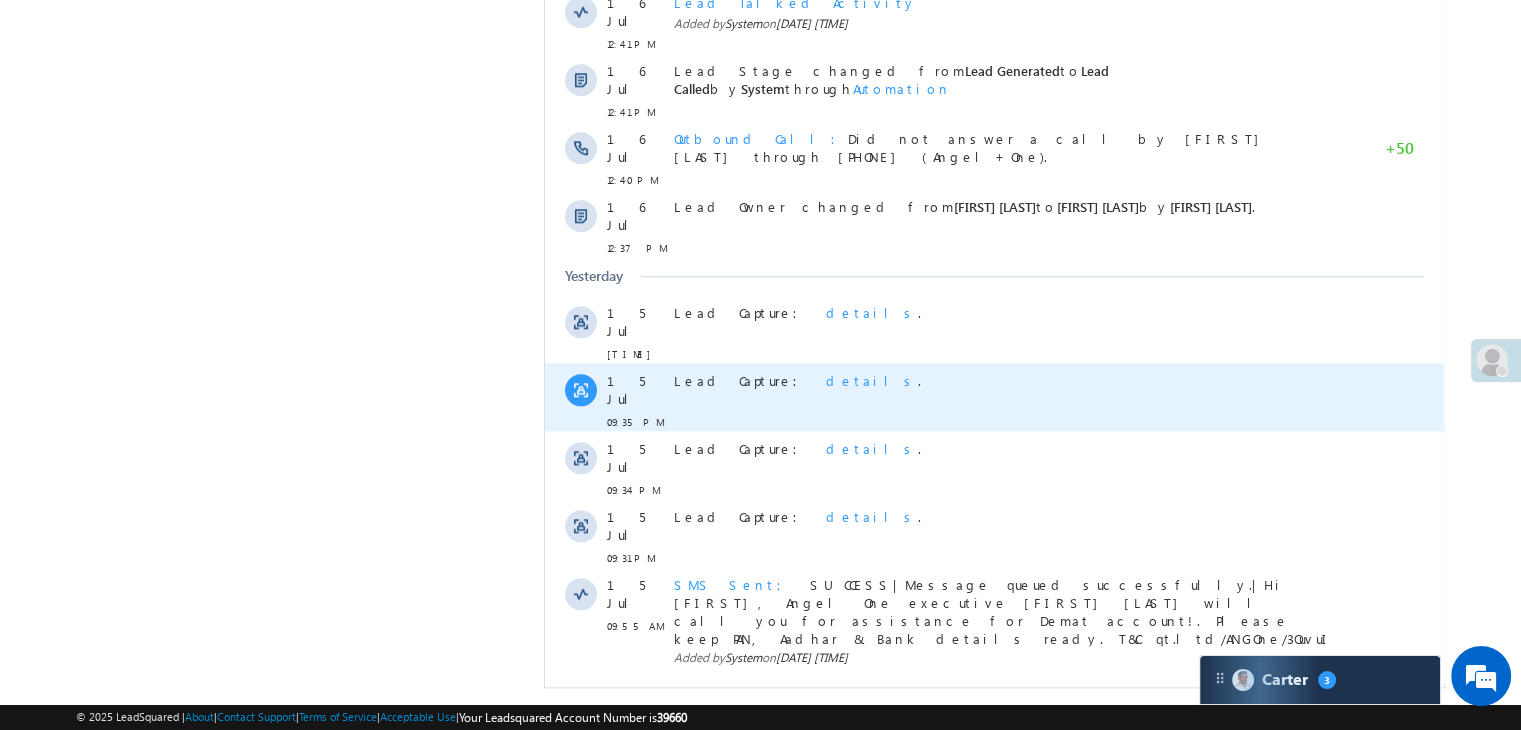 scroll, scrollTop: 2269, scrollLeft: 0, axis: vertical 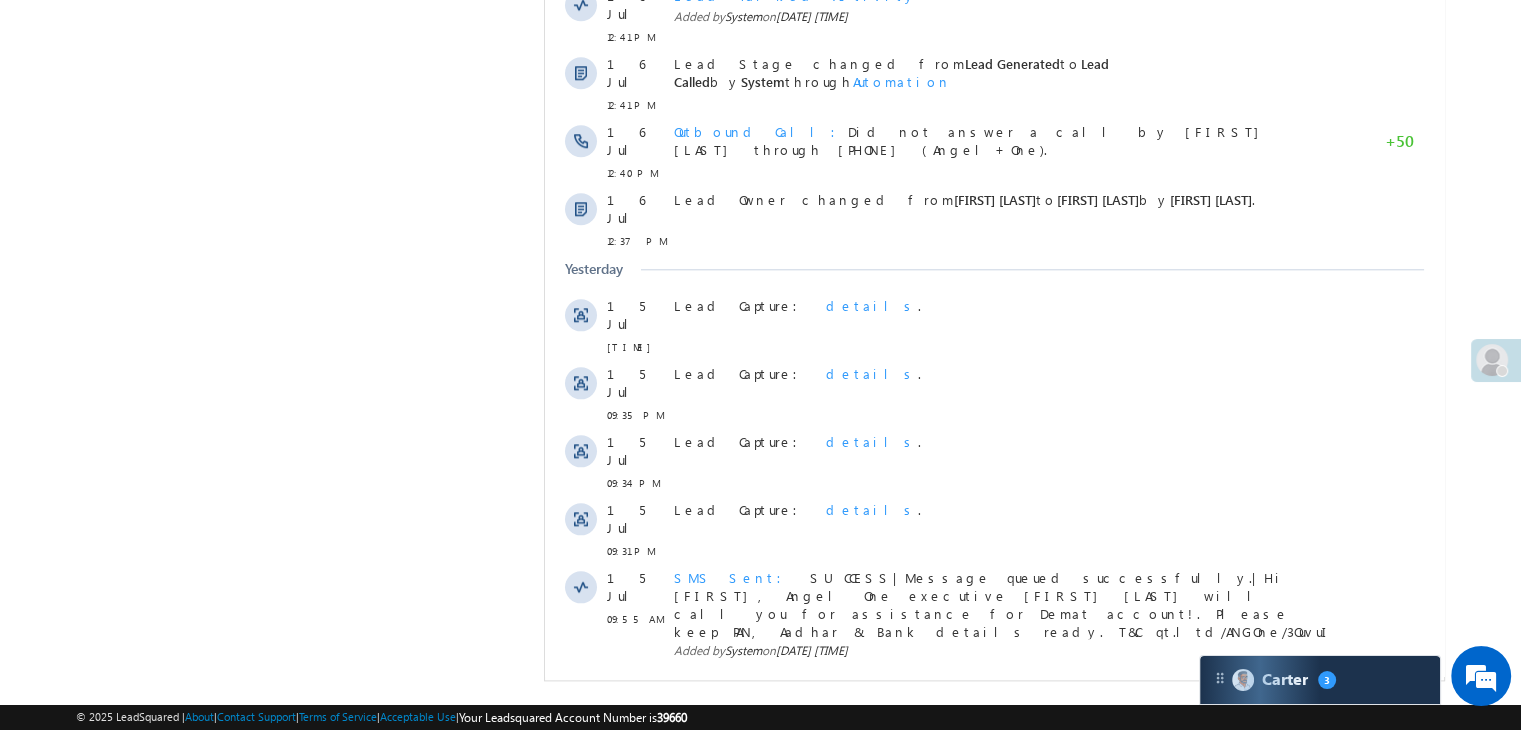 click on "Show More" at bounding box center [1004, 1017] 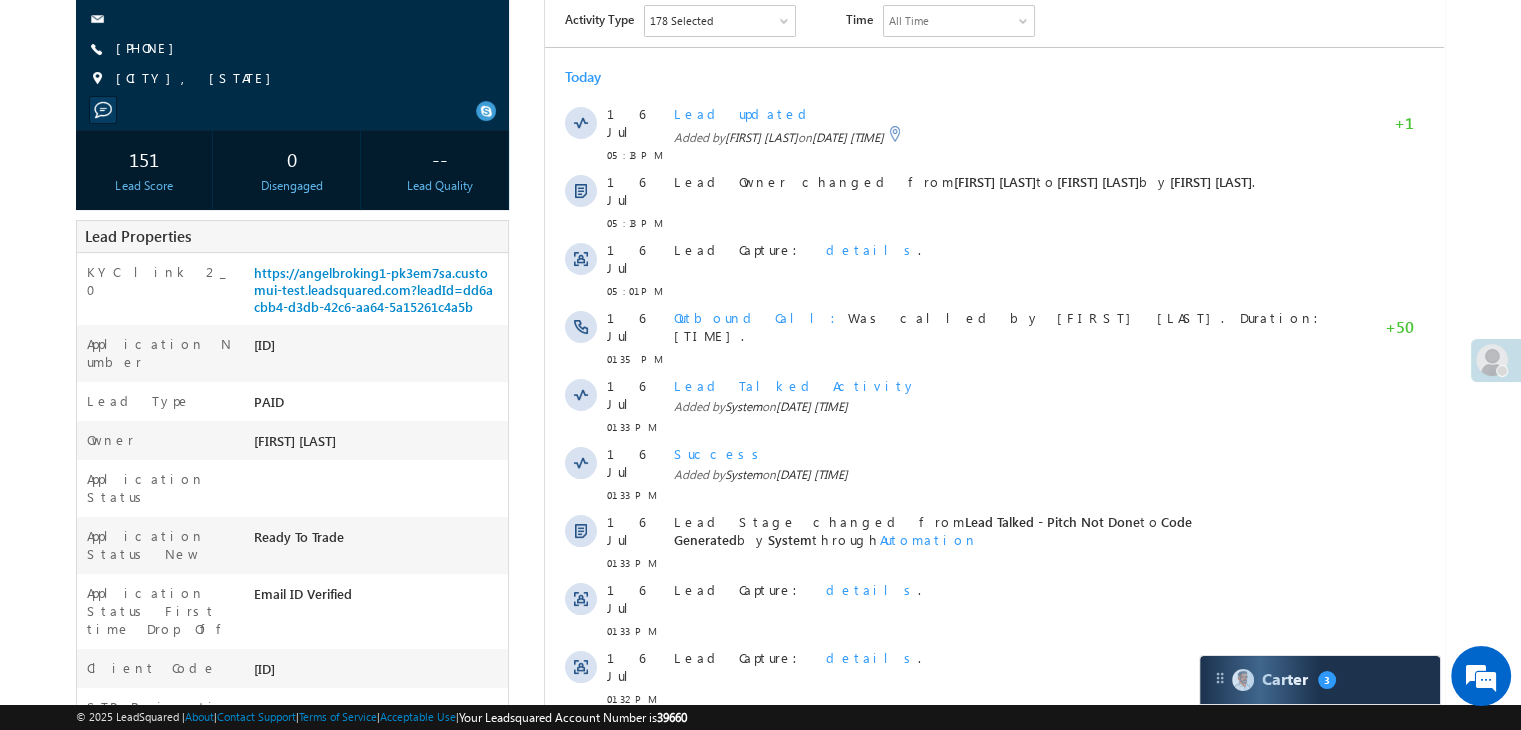scroll, scrollTop: 108, scrollLeft: 0, axis: vertical 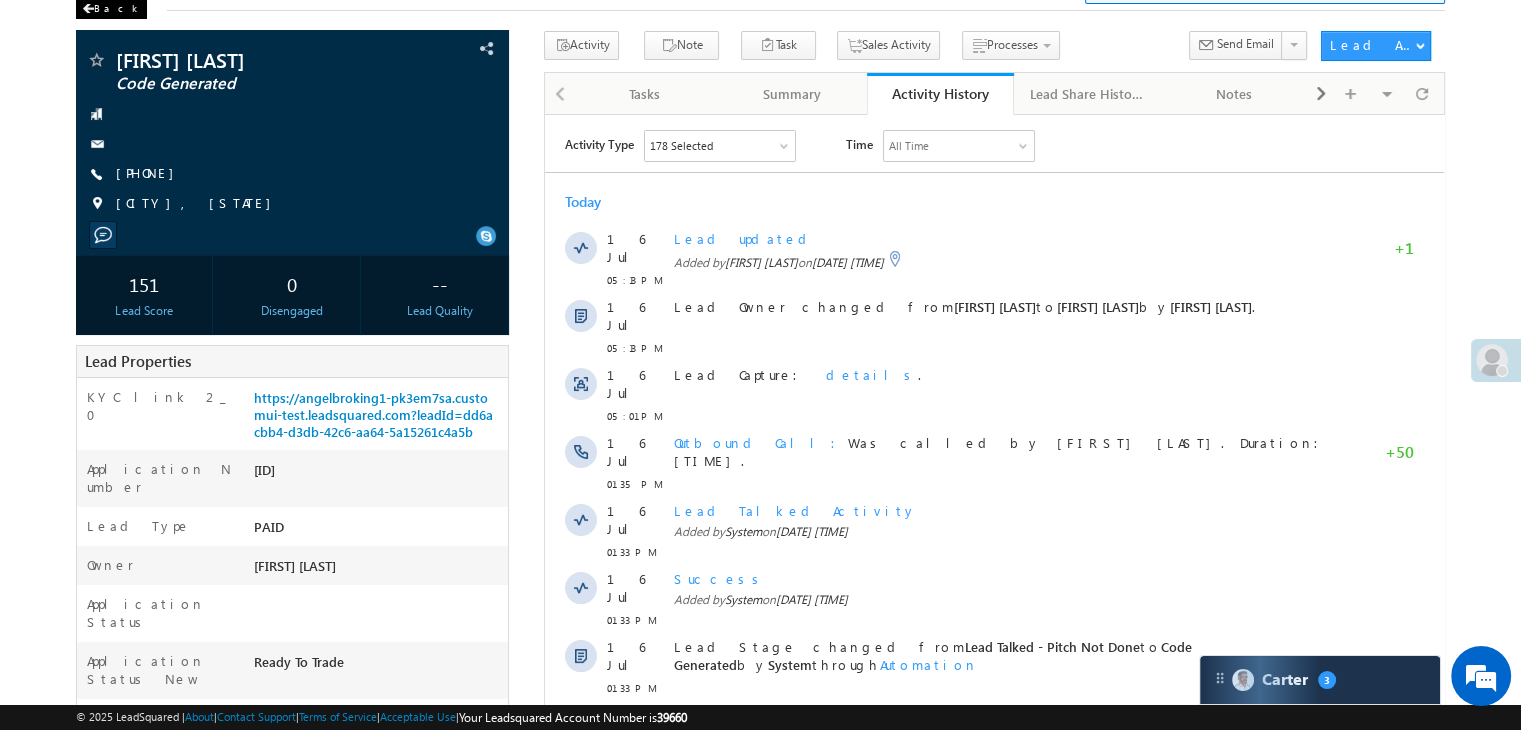 click on "Back" at bounding box center [111, 9] 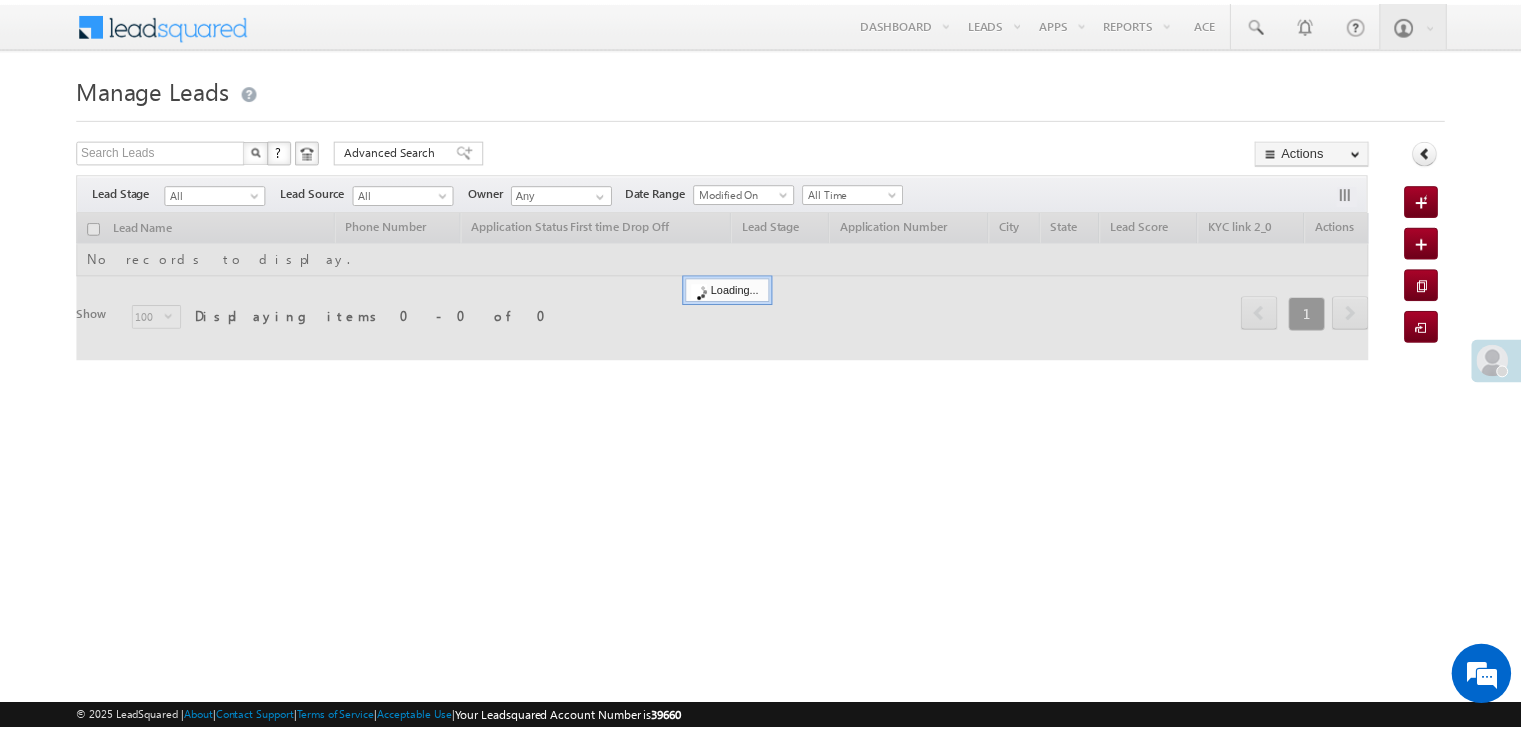 scroll, scrollTop: 0, scrollLeft: 0, axis: both 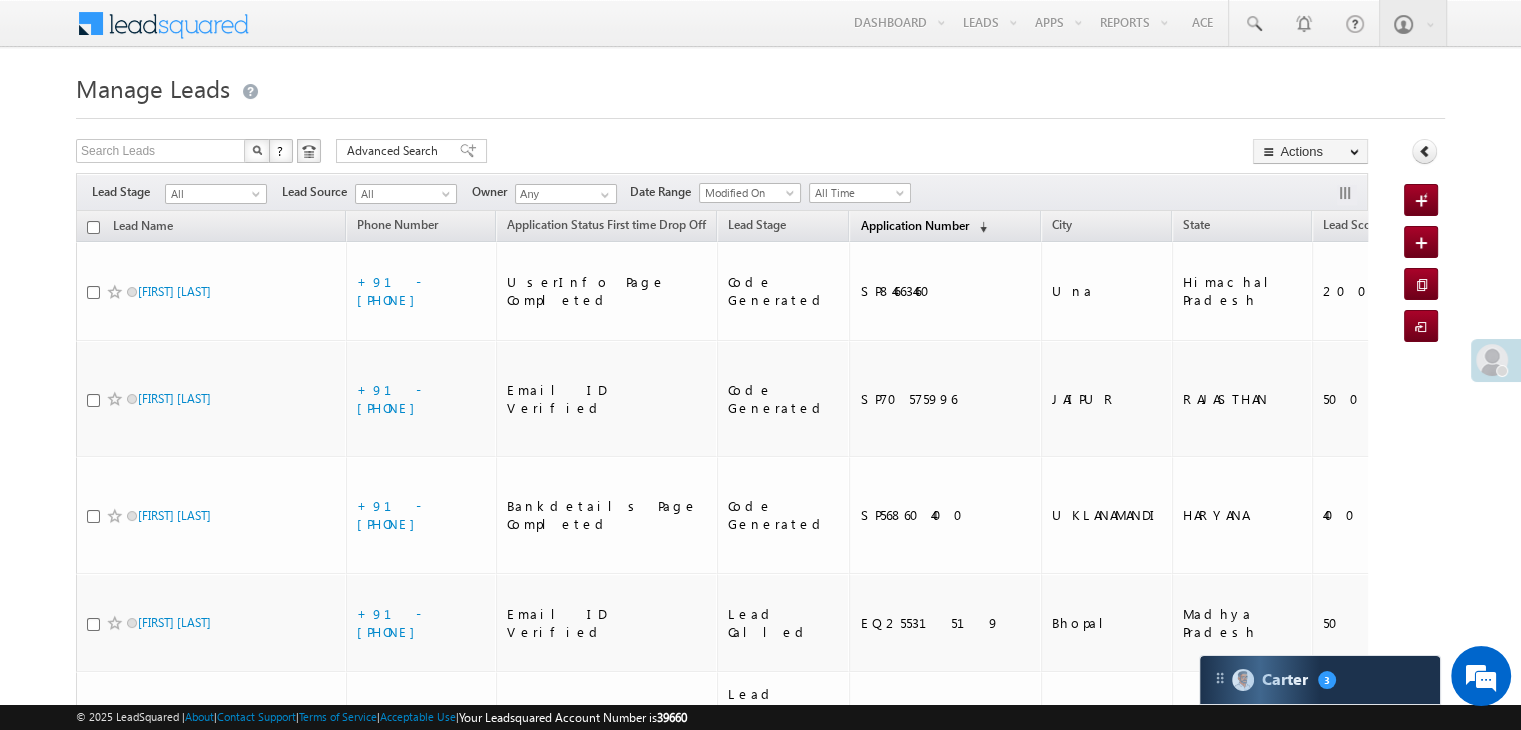 click on "Application Number" at bounding box center (914, 225) 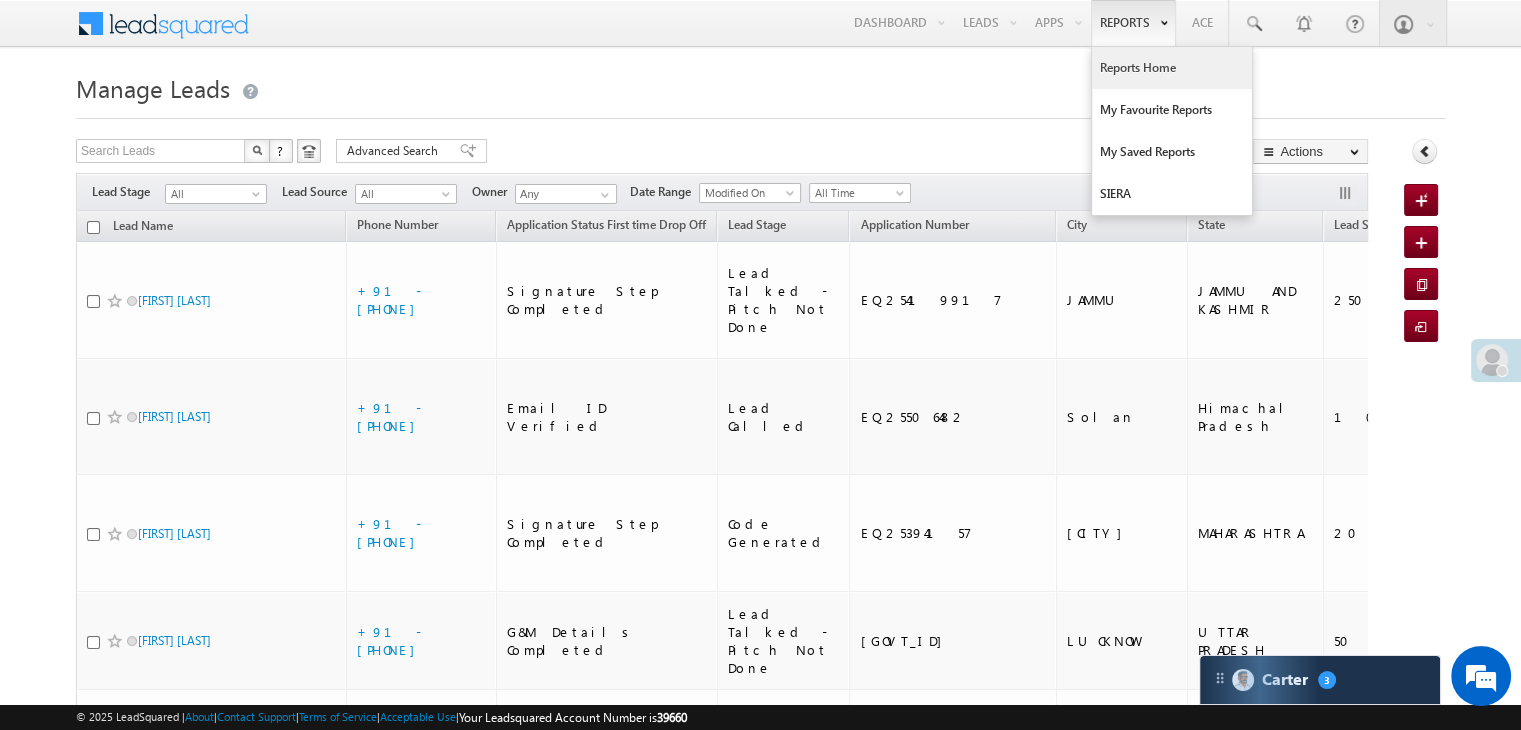 click on "Reports Home" at bounding box center (1172, 68) 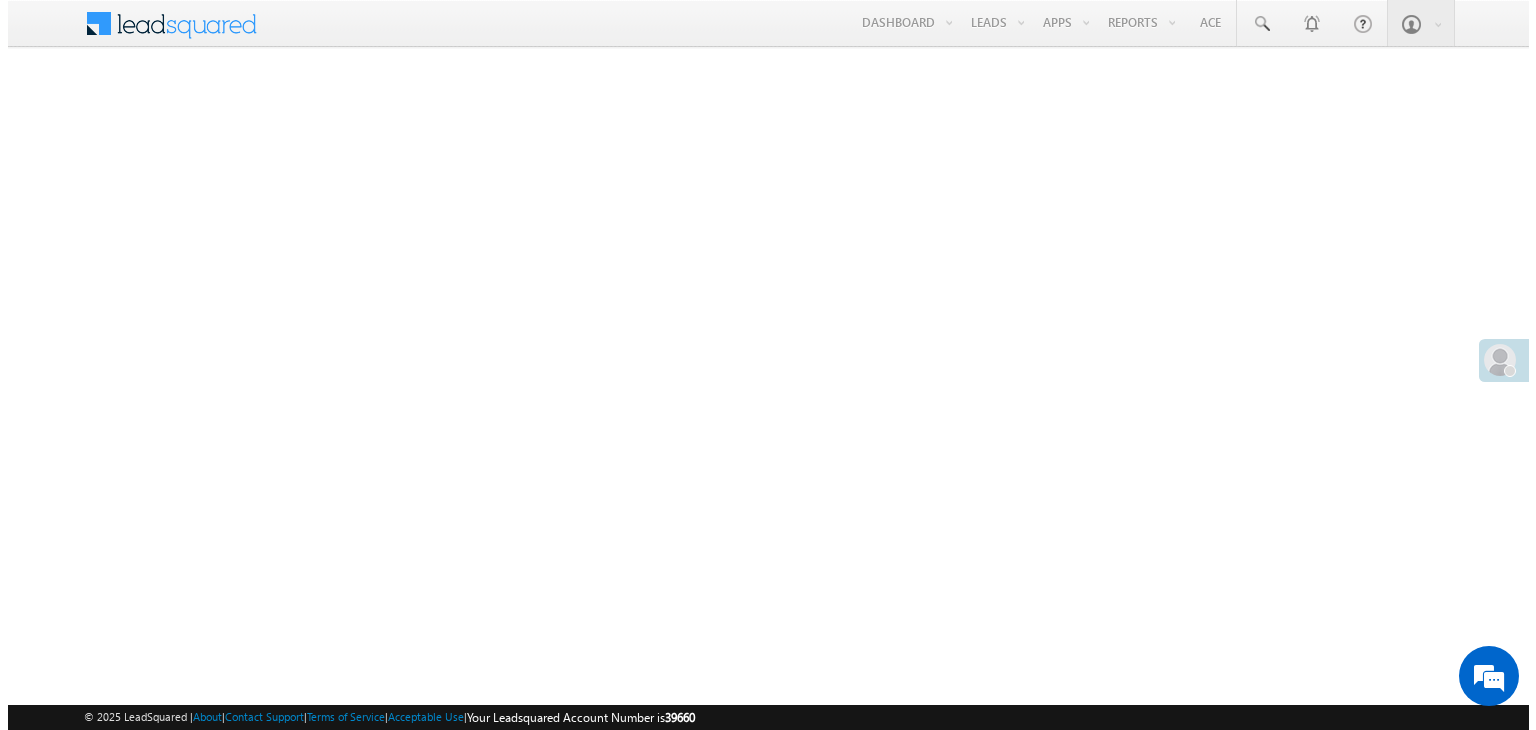 scroll, scrollTop: 0, scrollLeft: 0, axis: both 